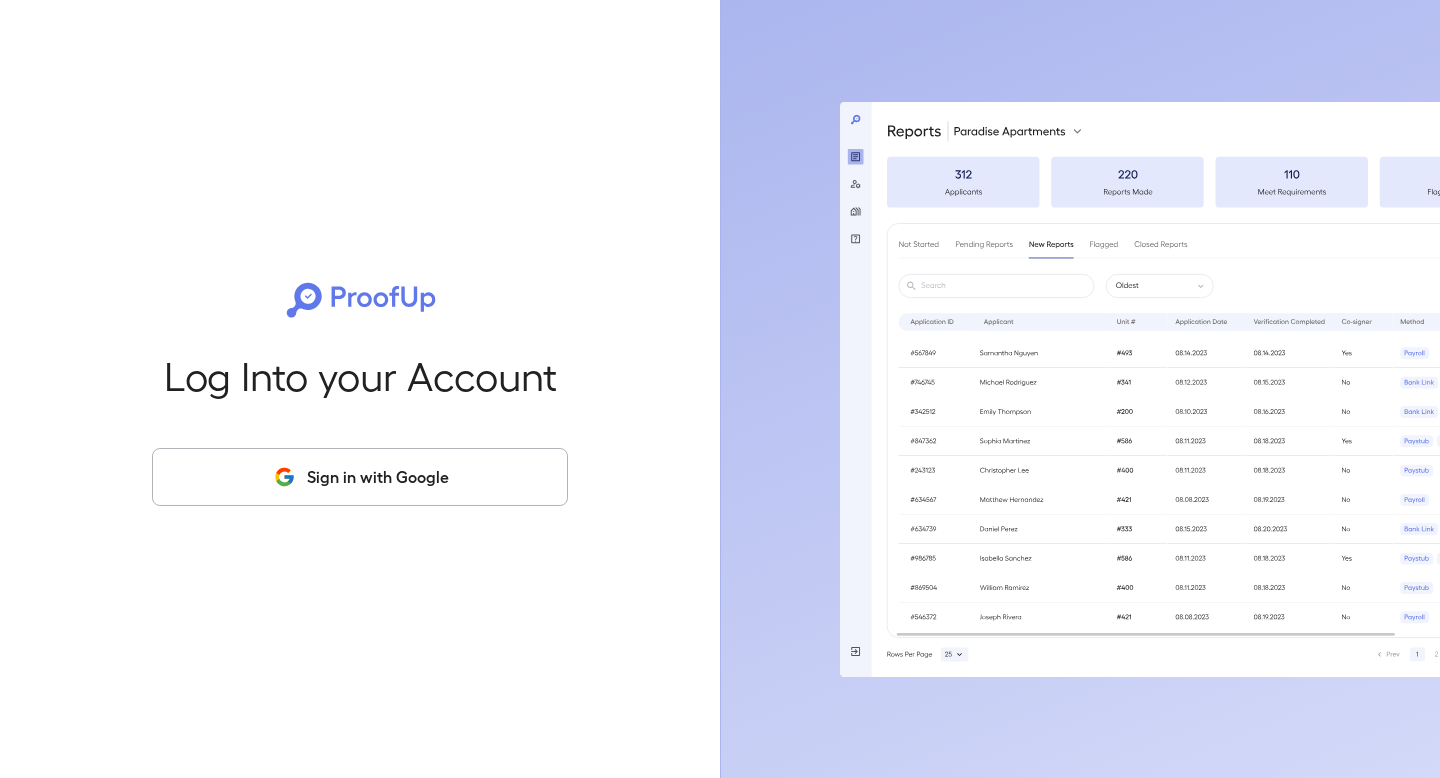 scroll, scrollTop: 0, scrollLeft: 0, axis: both 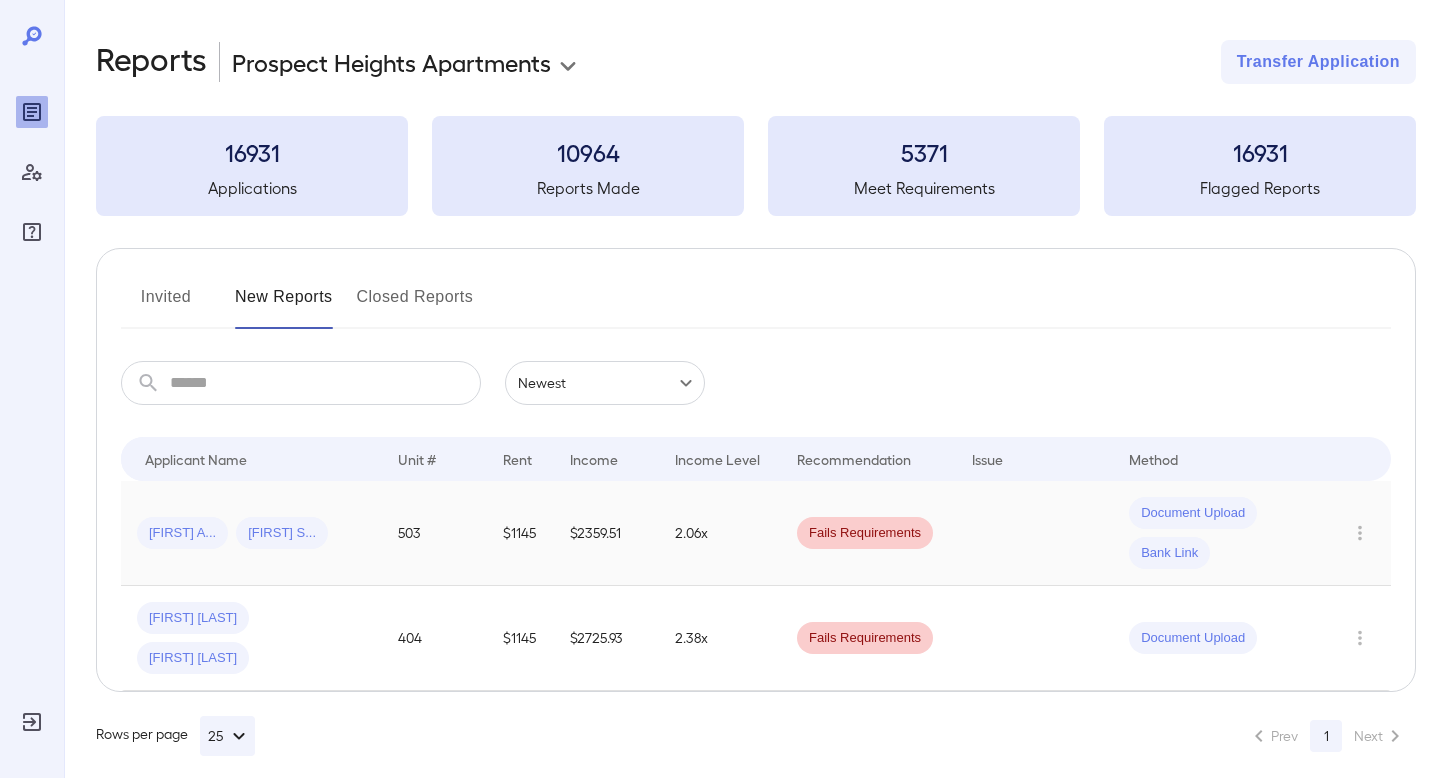 click on "2.06x" at bounding box center (720, 533) 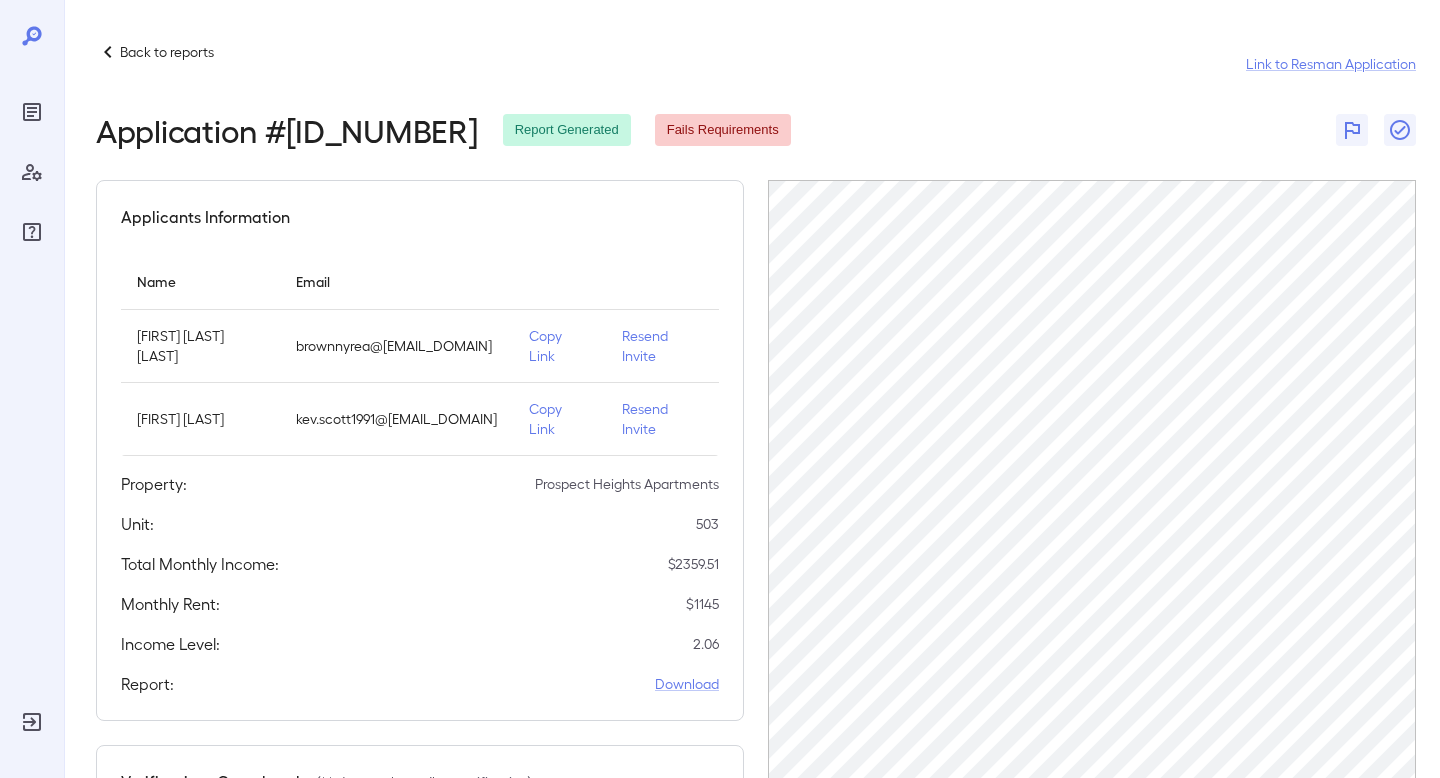 click on "Back to reports" at bounding box center [167, 52] 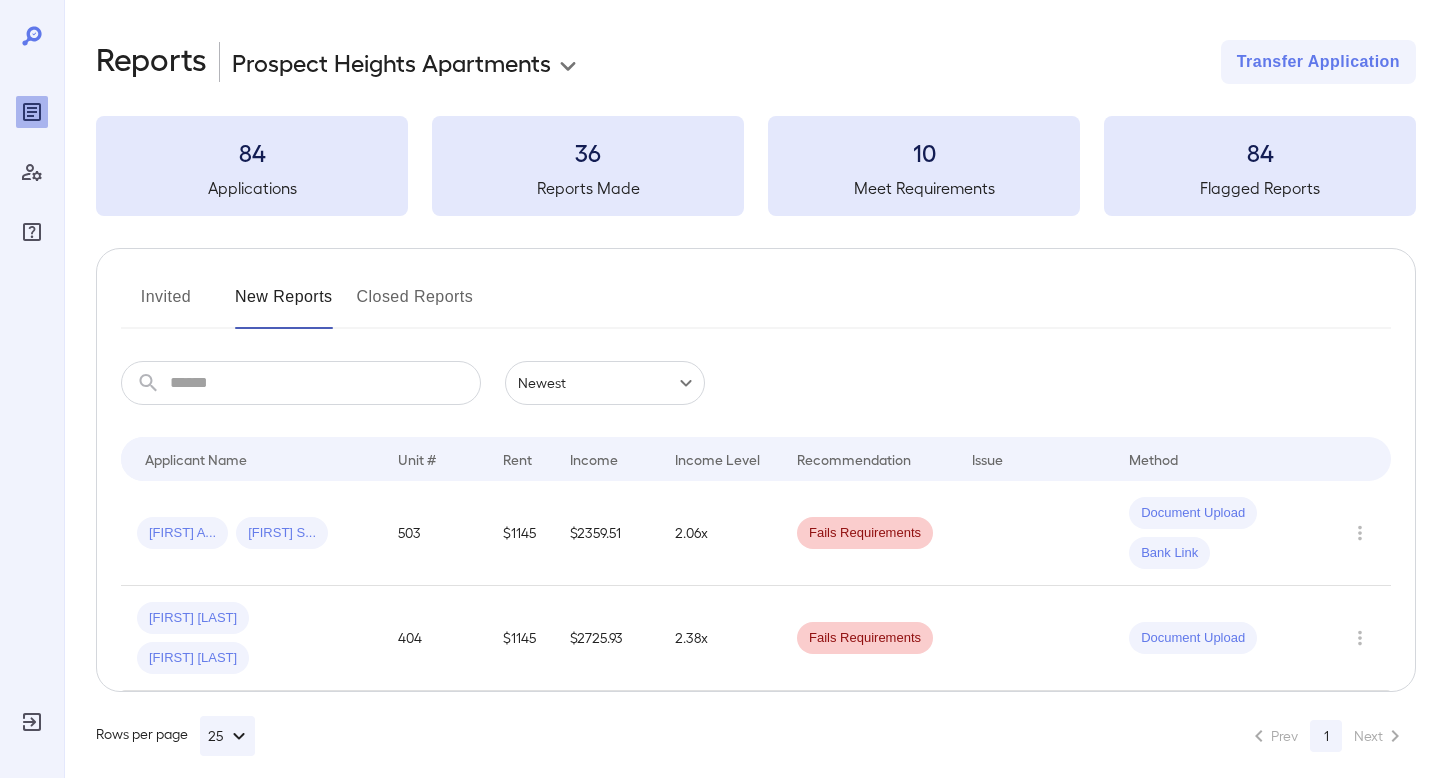 click on "Invited" at bounding box center (166, 305) 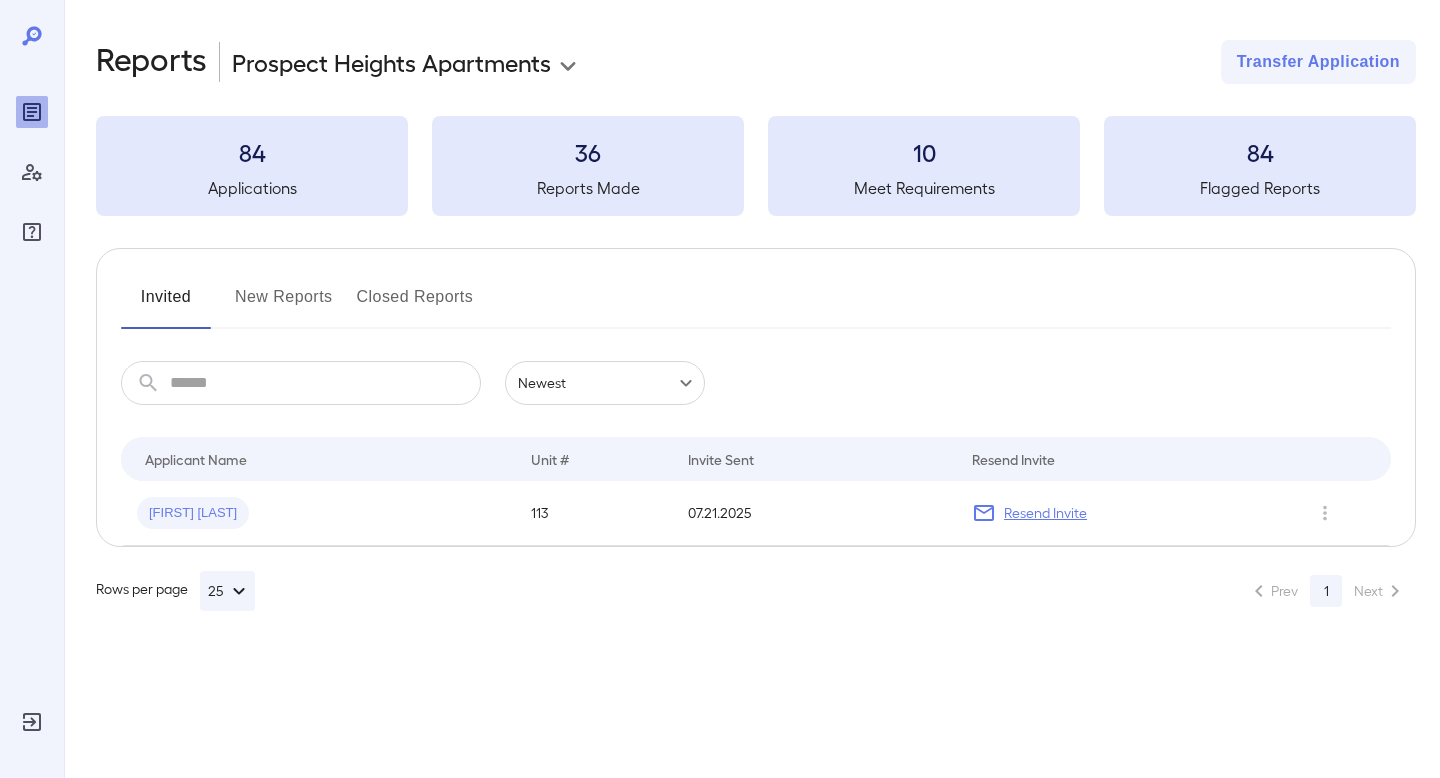 click on "Closed Reports" at bounding box center (415, 305) 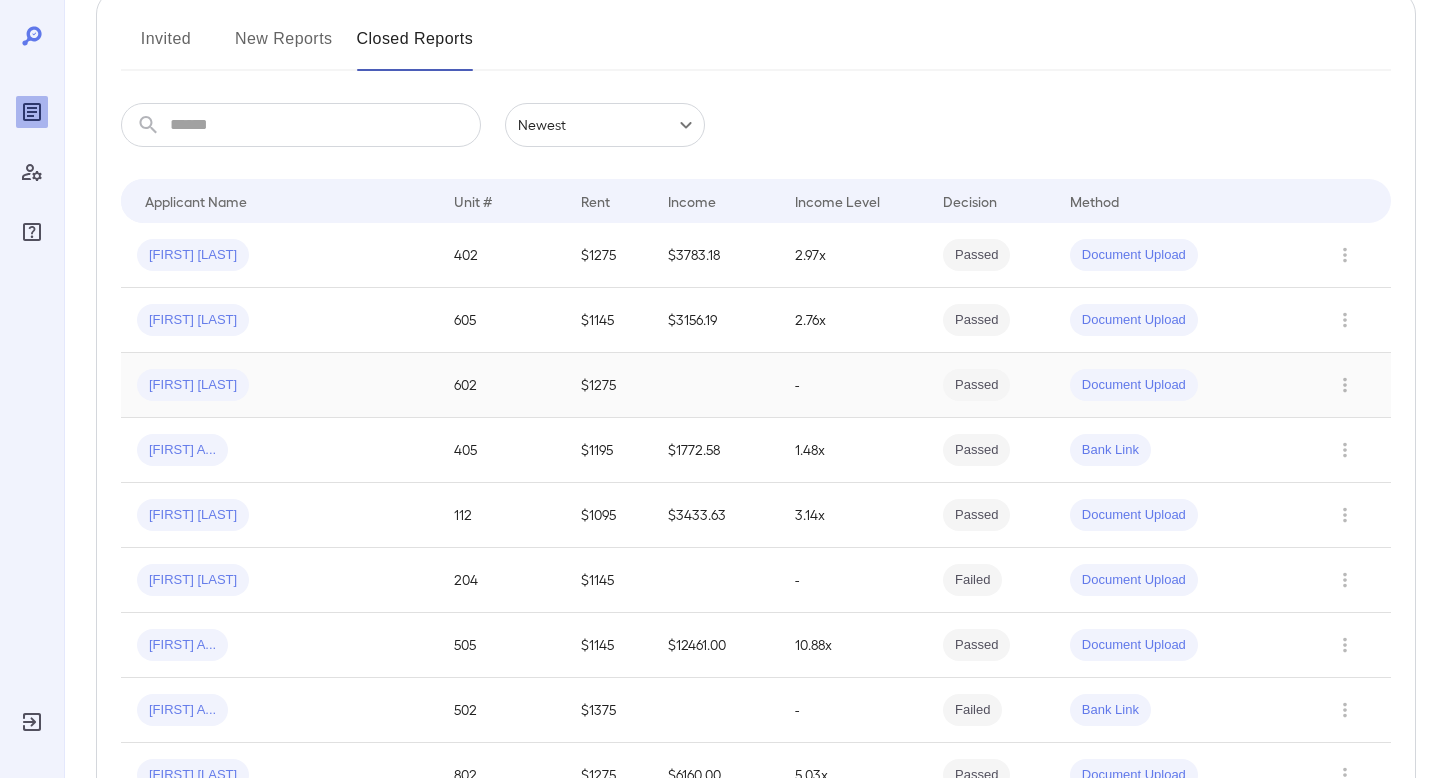 scroll, scrollTop: 265, scrollLeft: 0, axis: vertical 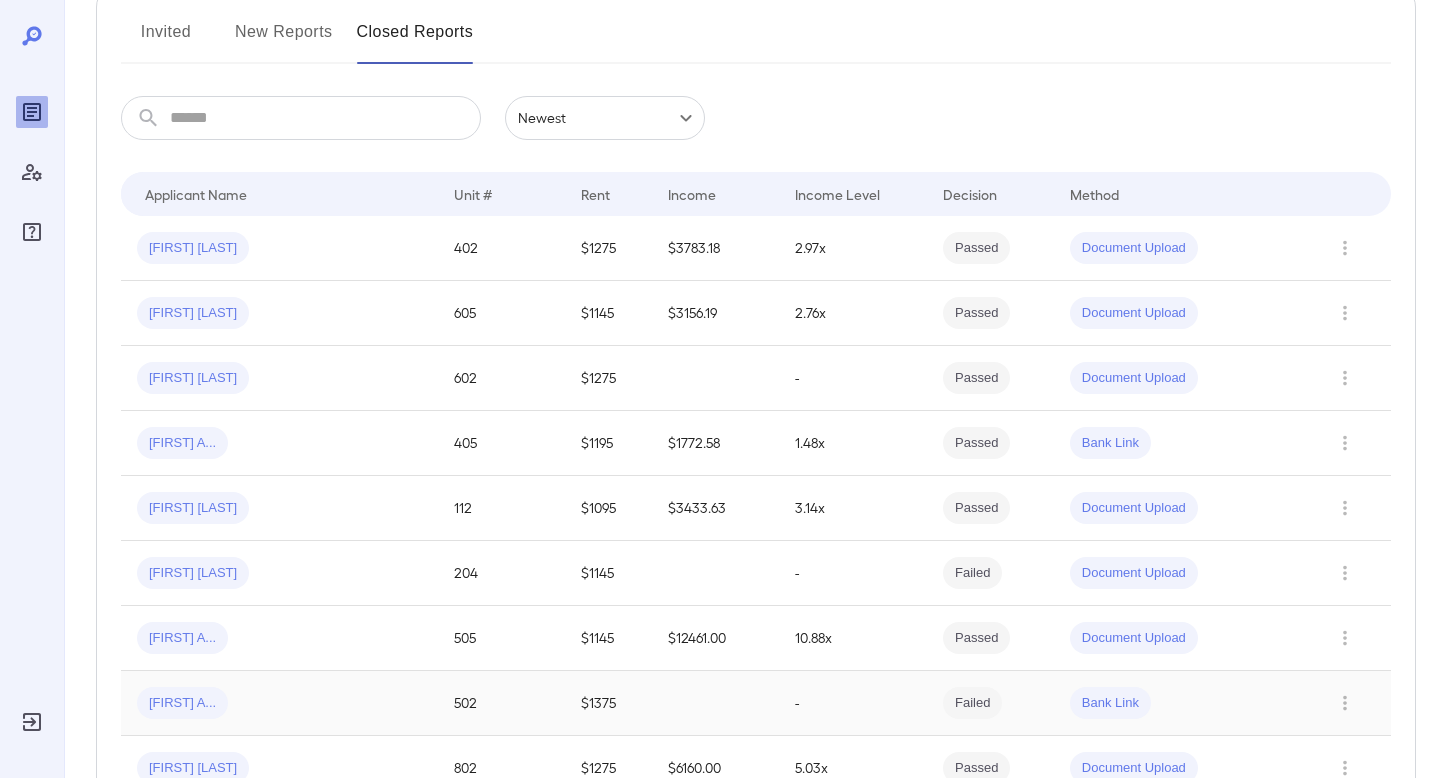 click on "[FIRST] A..." at bounding box center [182, 703] 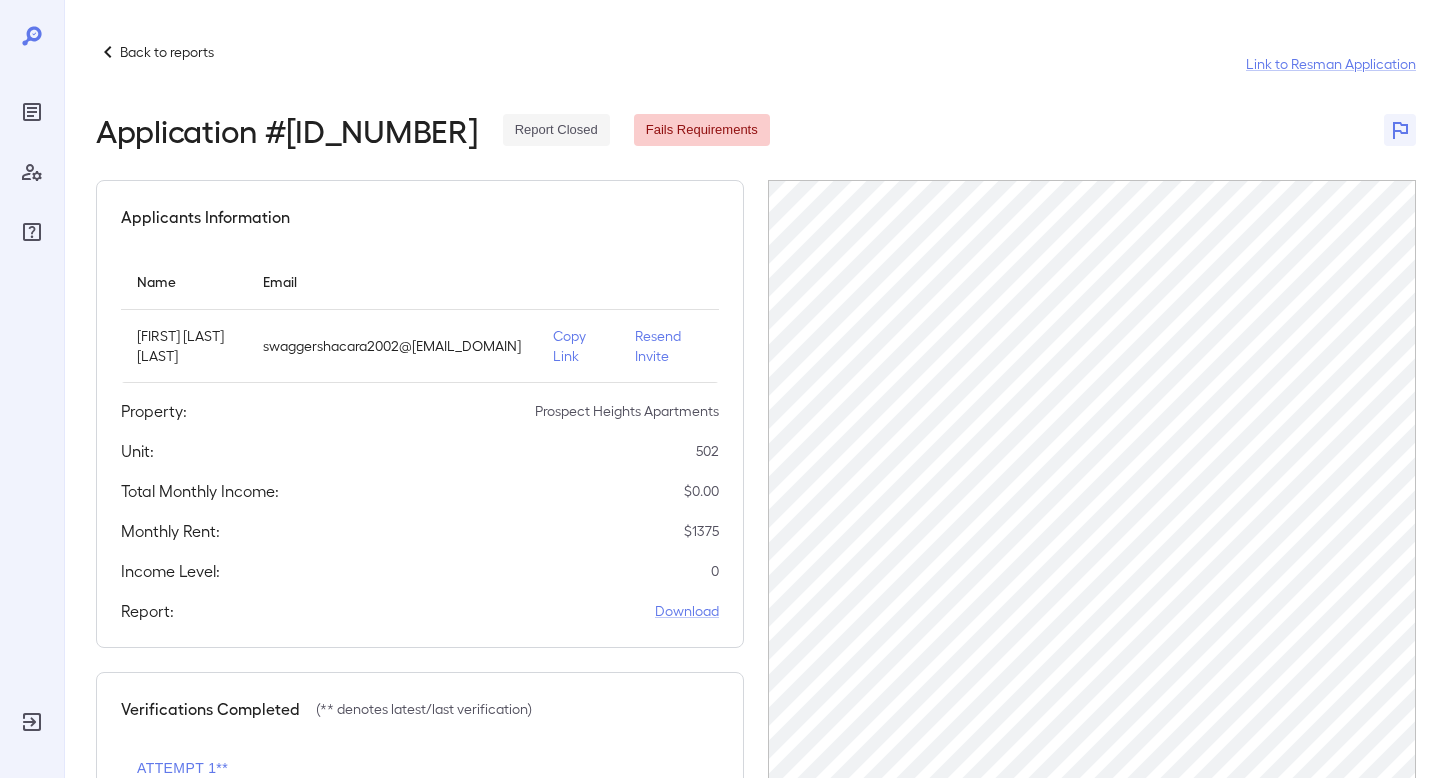 click on "Back to reports" at bounding box center [167, 52] 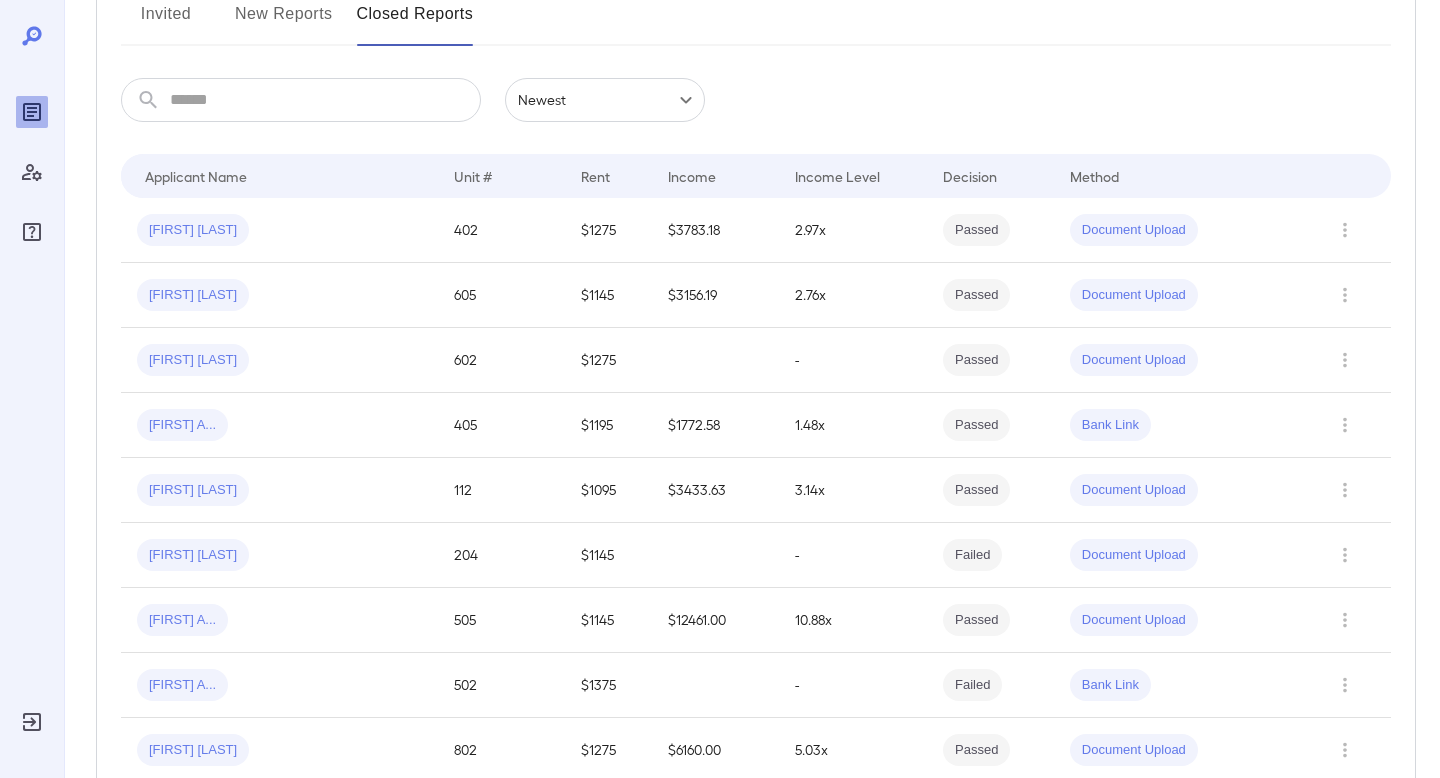 scroll, scrollTop: 0, scrollLeft: 0, axis: both 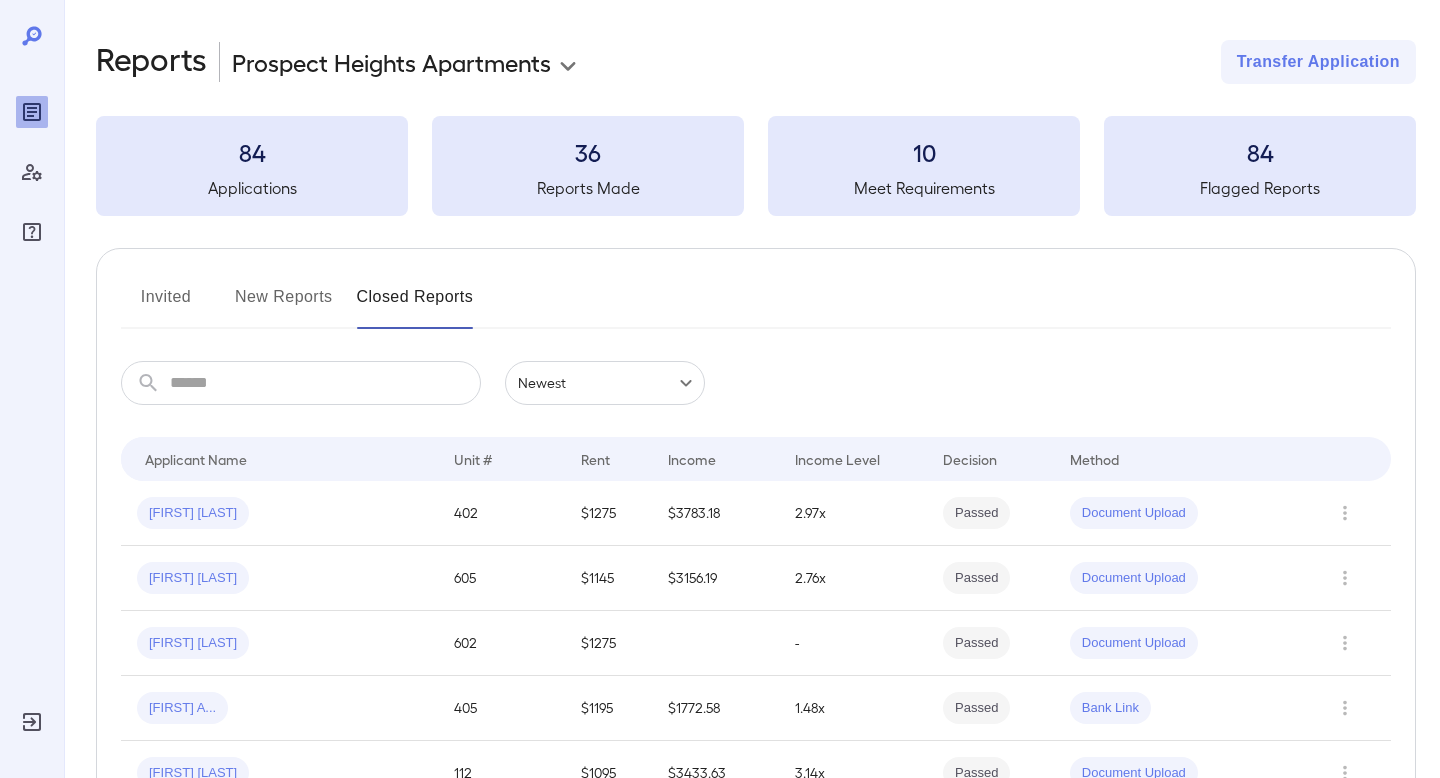 click on "Invited New Reports Closed Reports" at bounding box center [756, 305] 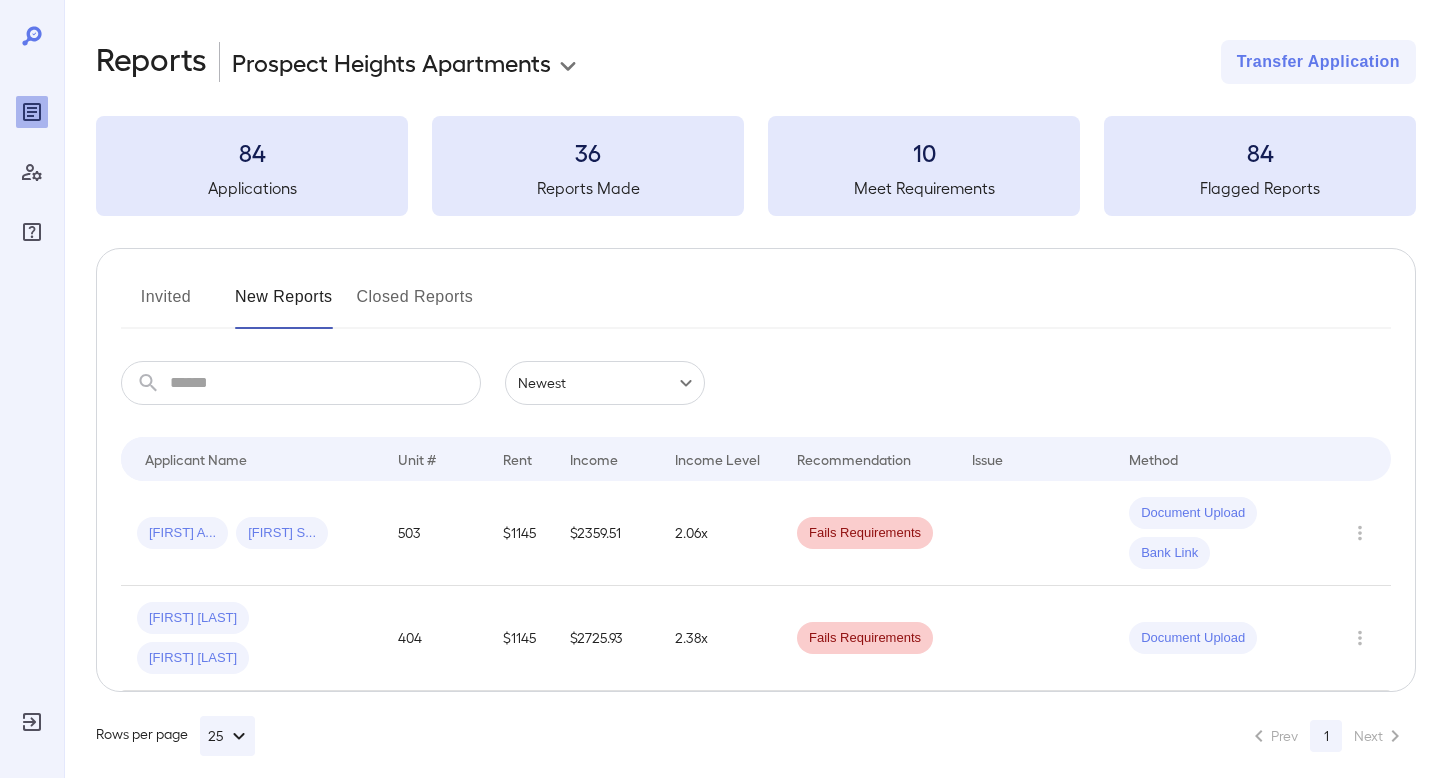 click on "Invited" at bounding box center (166, 305) 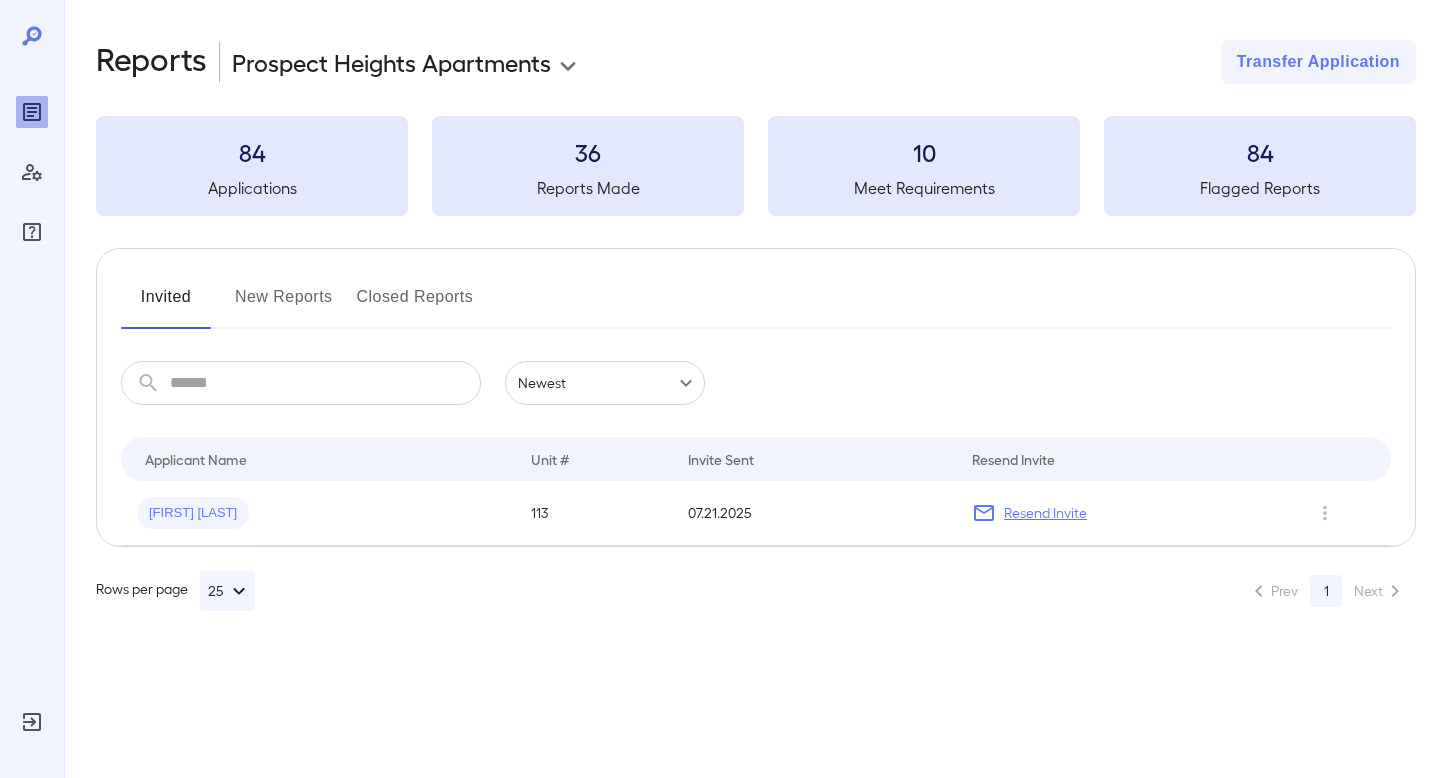 click on "New Reports" at bounding box center [284, 305] 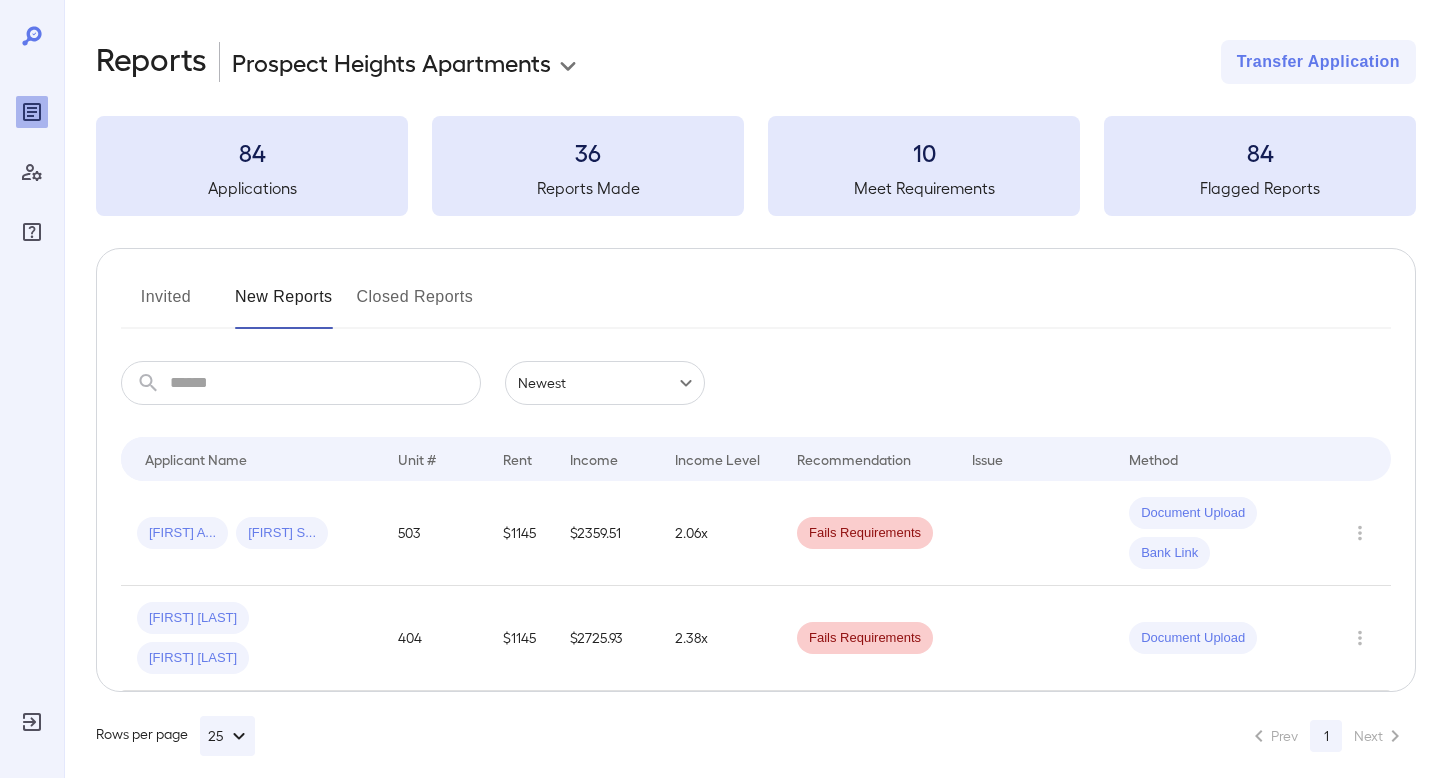 click on "Invited" at bounding box center (166, 305) 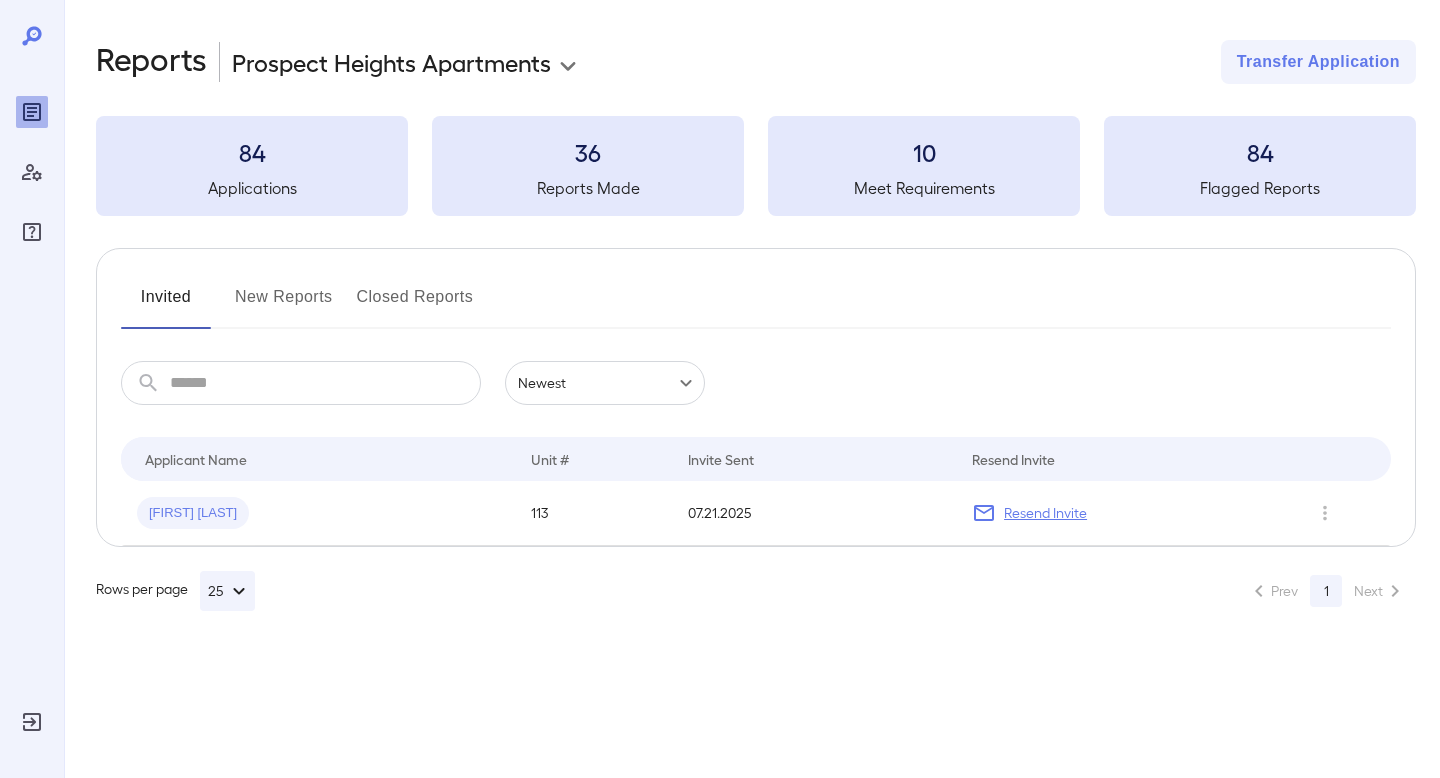 click at bounding box center [32, 136] 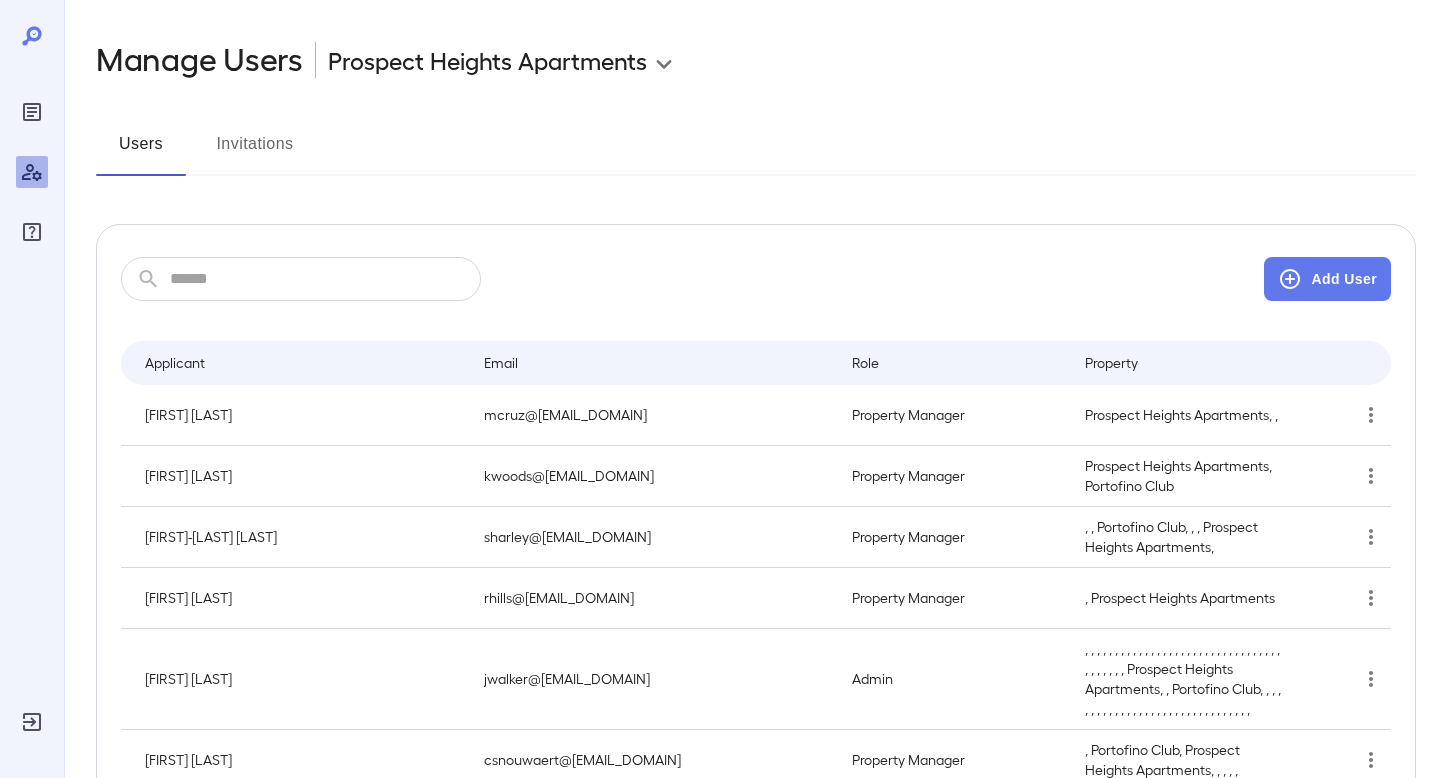 click on "Invitations" at bounding box center (255, 152) 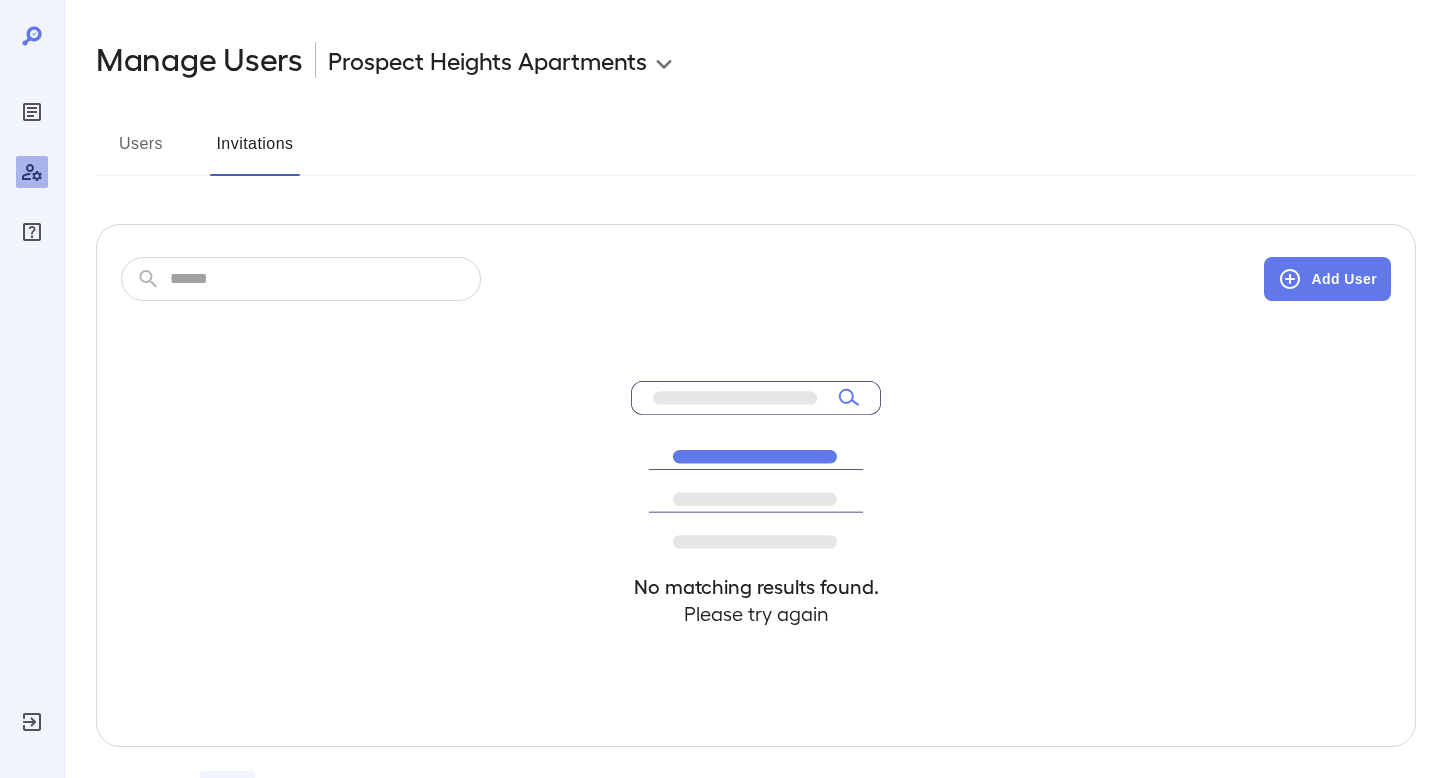 click on "Users" at bounding box center [141, 152] 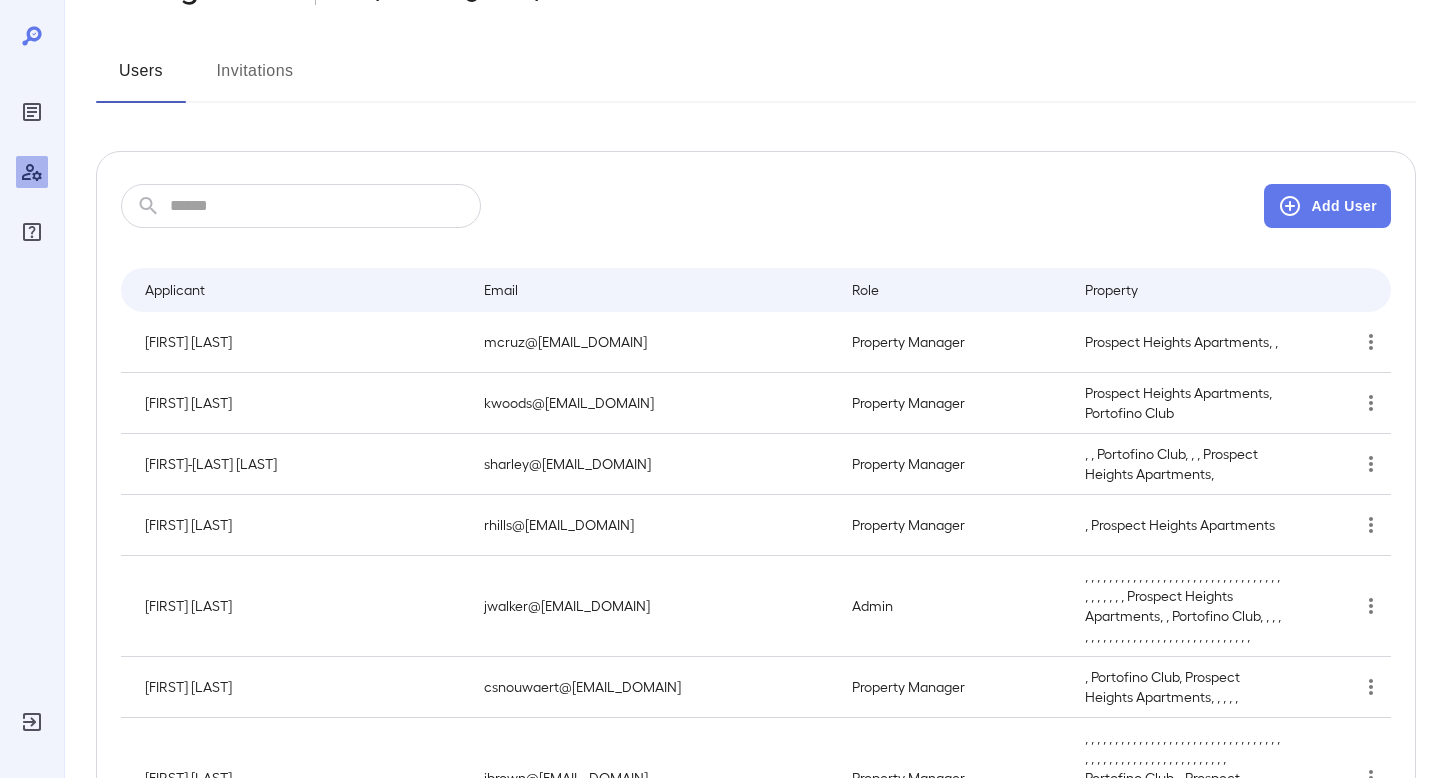 scroll, scrollTop: 0, scrollLeft: 0, axis: both 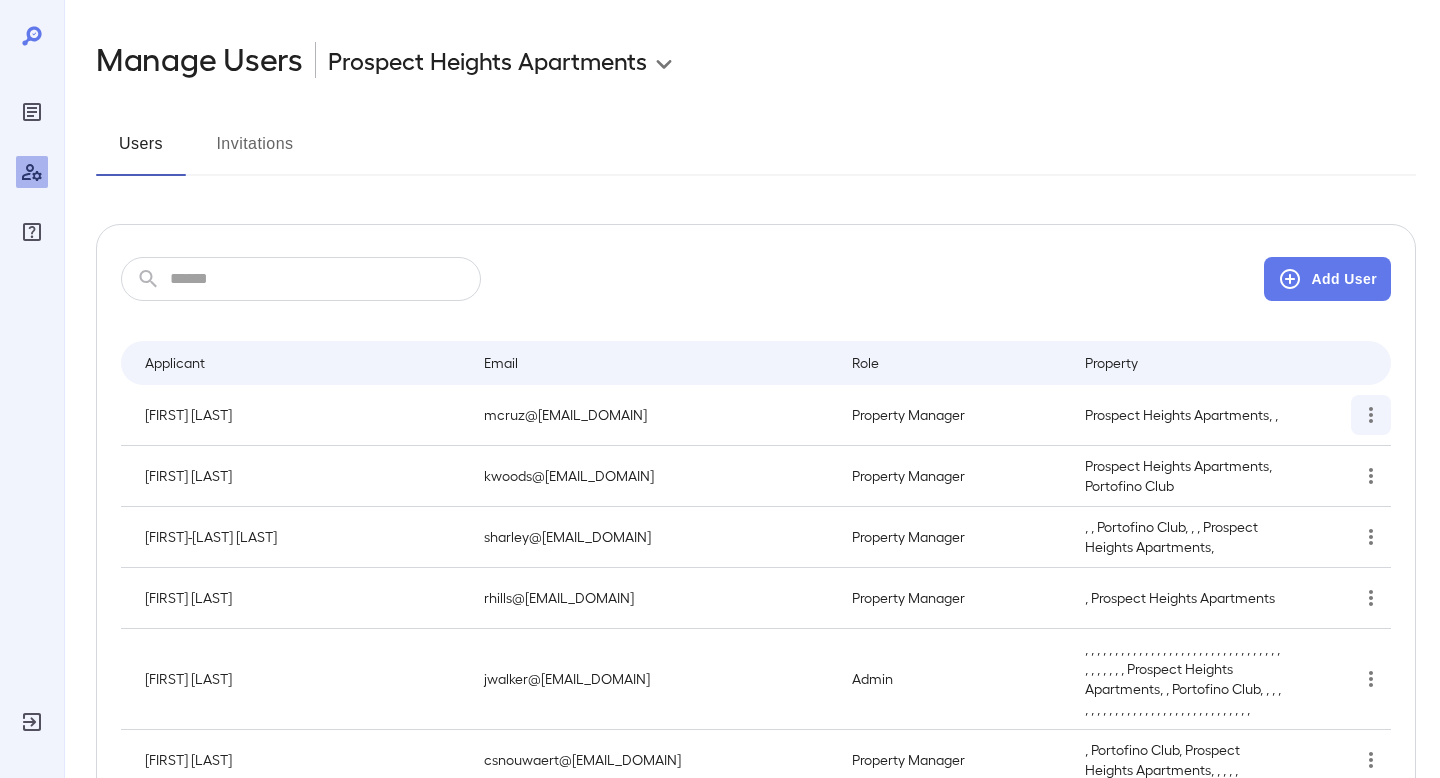click at bounding box center (1371, 415) 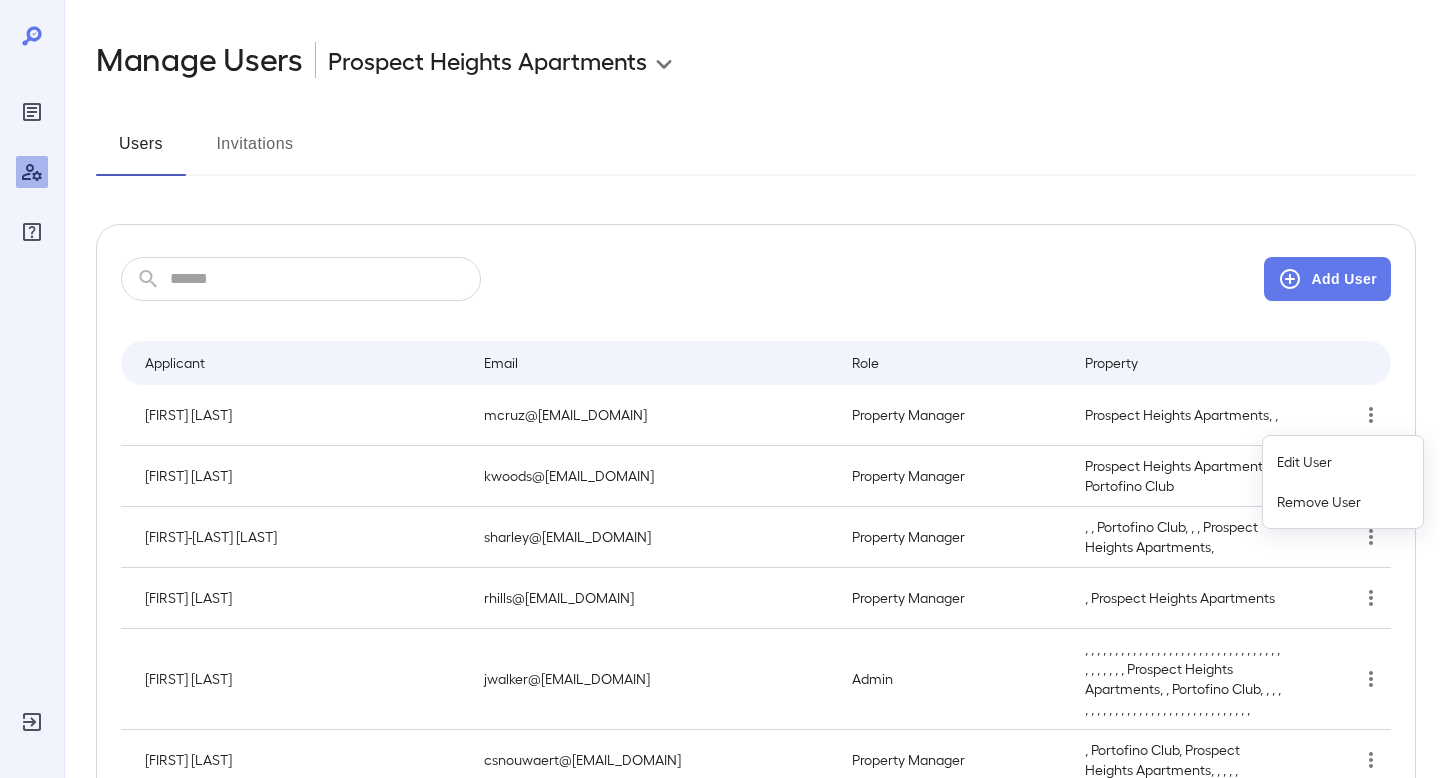 click at bounding box center [720, 389] 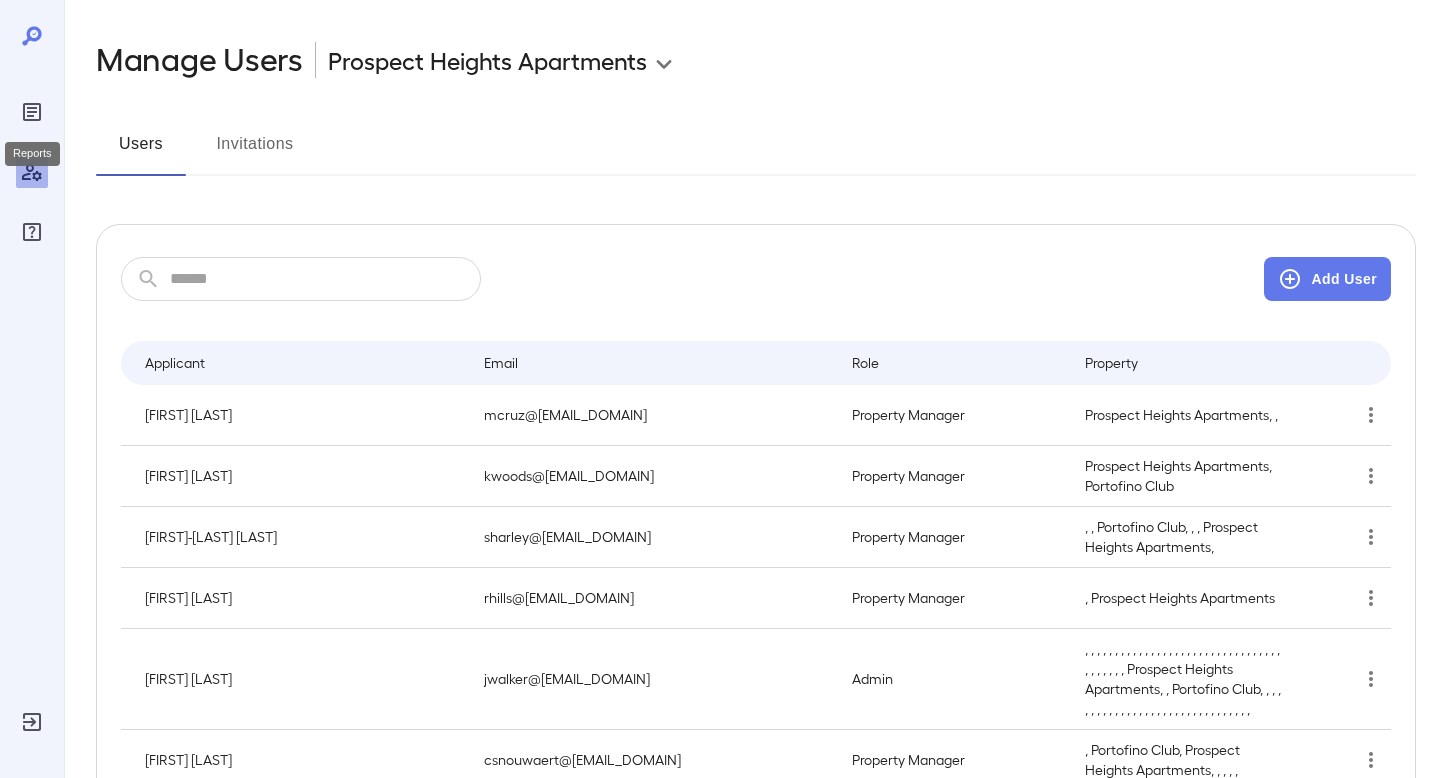 click 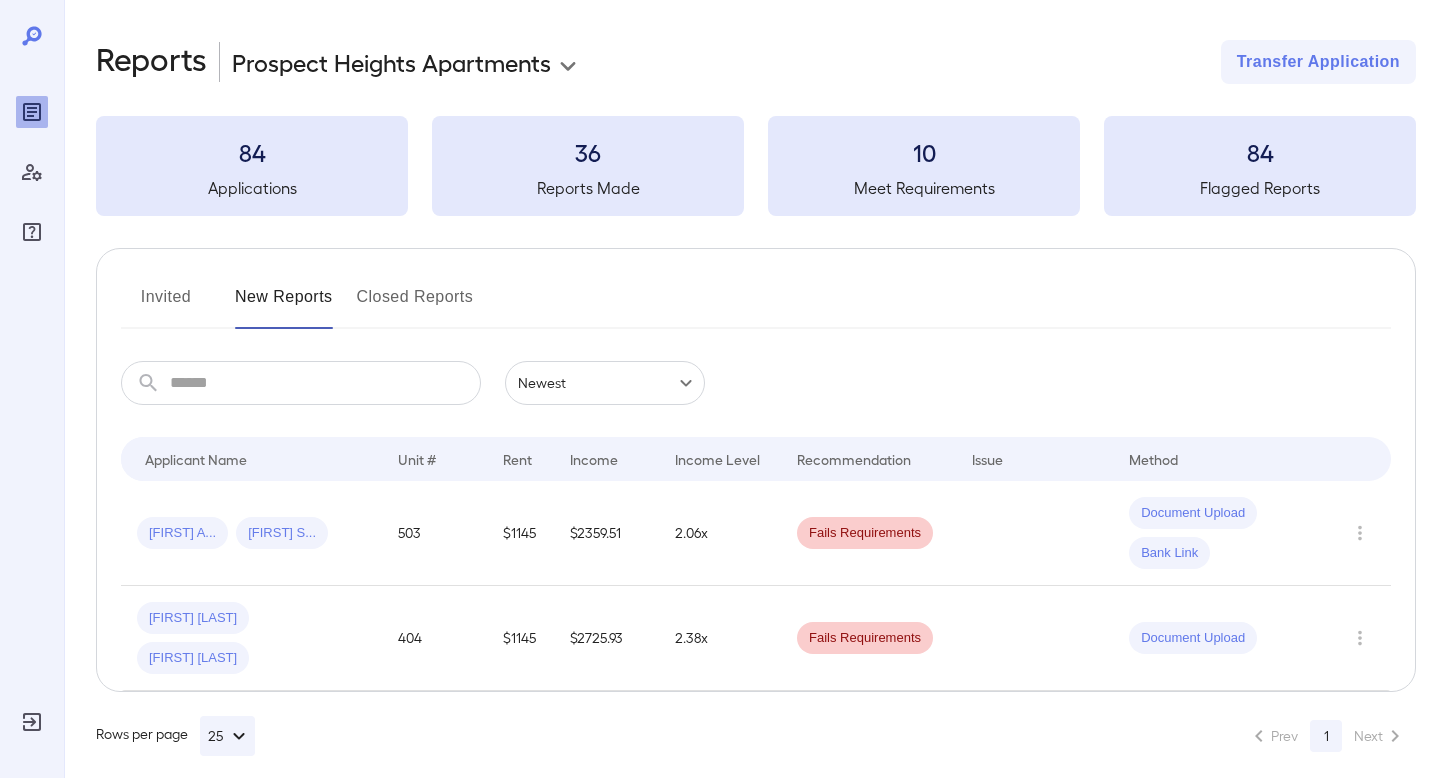 click on "Applicant Name Unit # Rent Income Income Level Recommendation Issue Method Nyrea A... Kevin S... 503 $1145 $2359.51 2.06x Fails Requirements Document Upload Bank Link Sherline N... Frederic T... 404 $1145 $2725.93 2.38x Fails Requirements Document Upload Rows per page 25 Prev 1 Next" at bounding box center [720, 389] 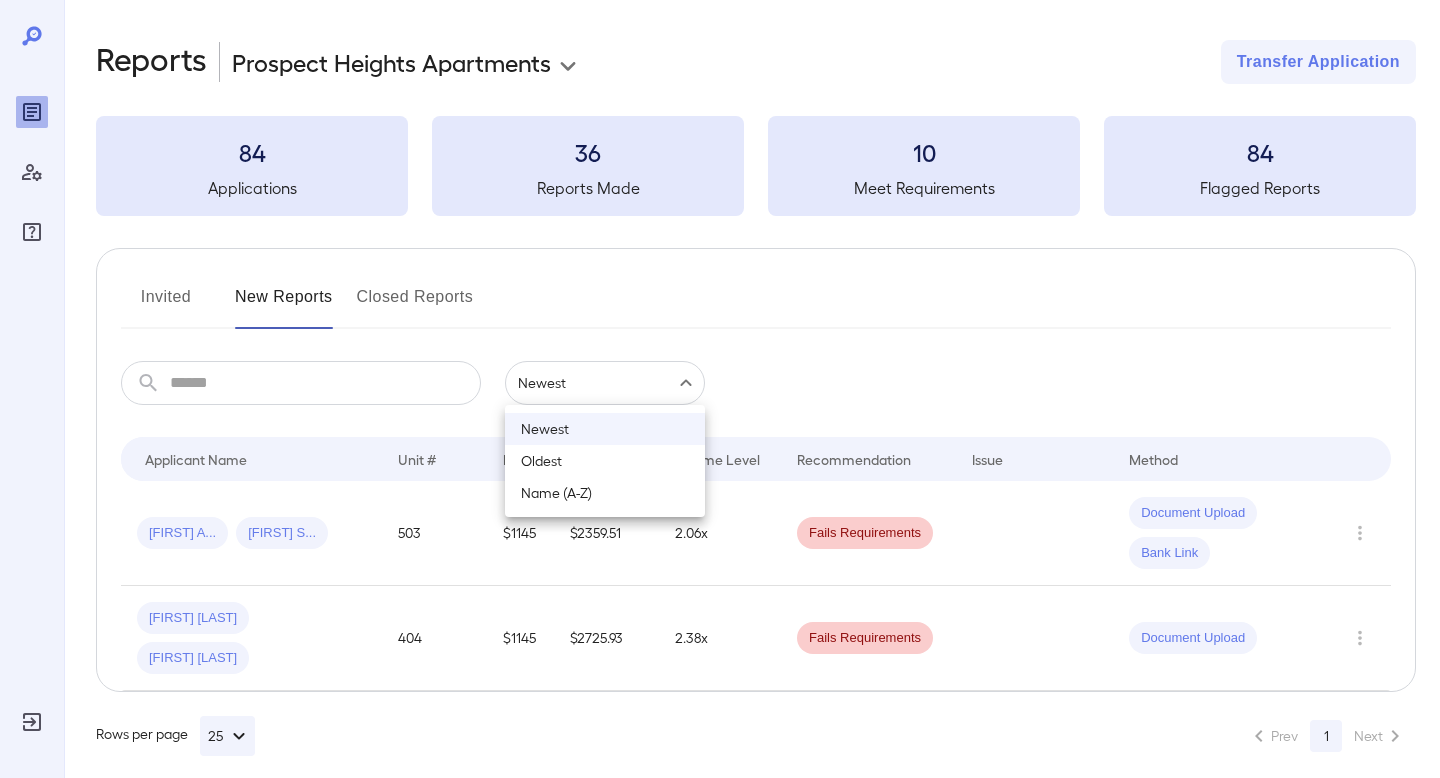 click at bounding box center (720, 389) 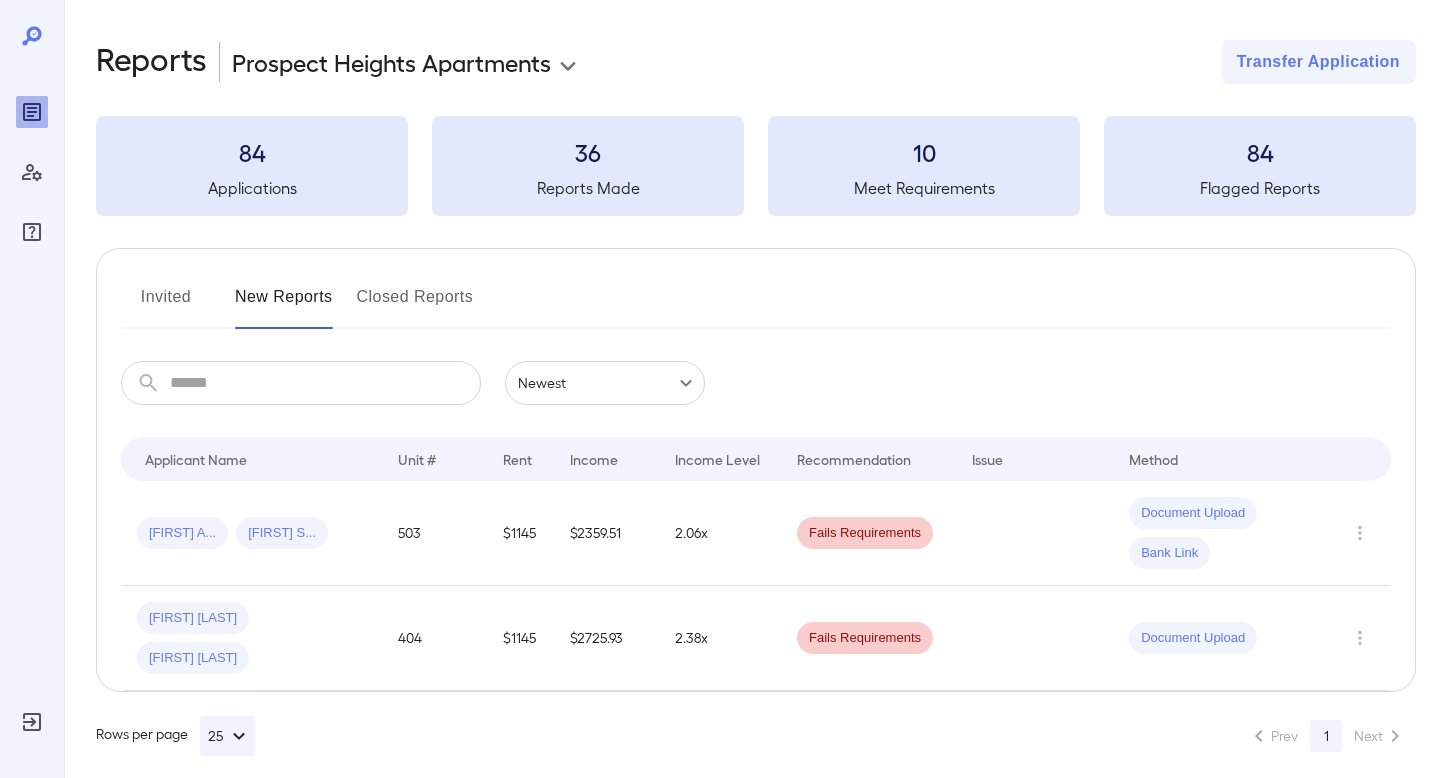 click on "Closed Reports" at bounding box center [415, 305] 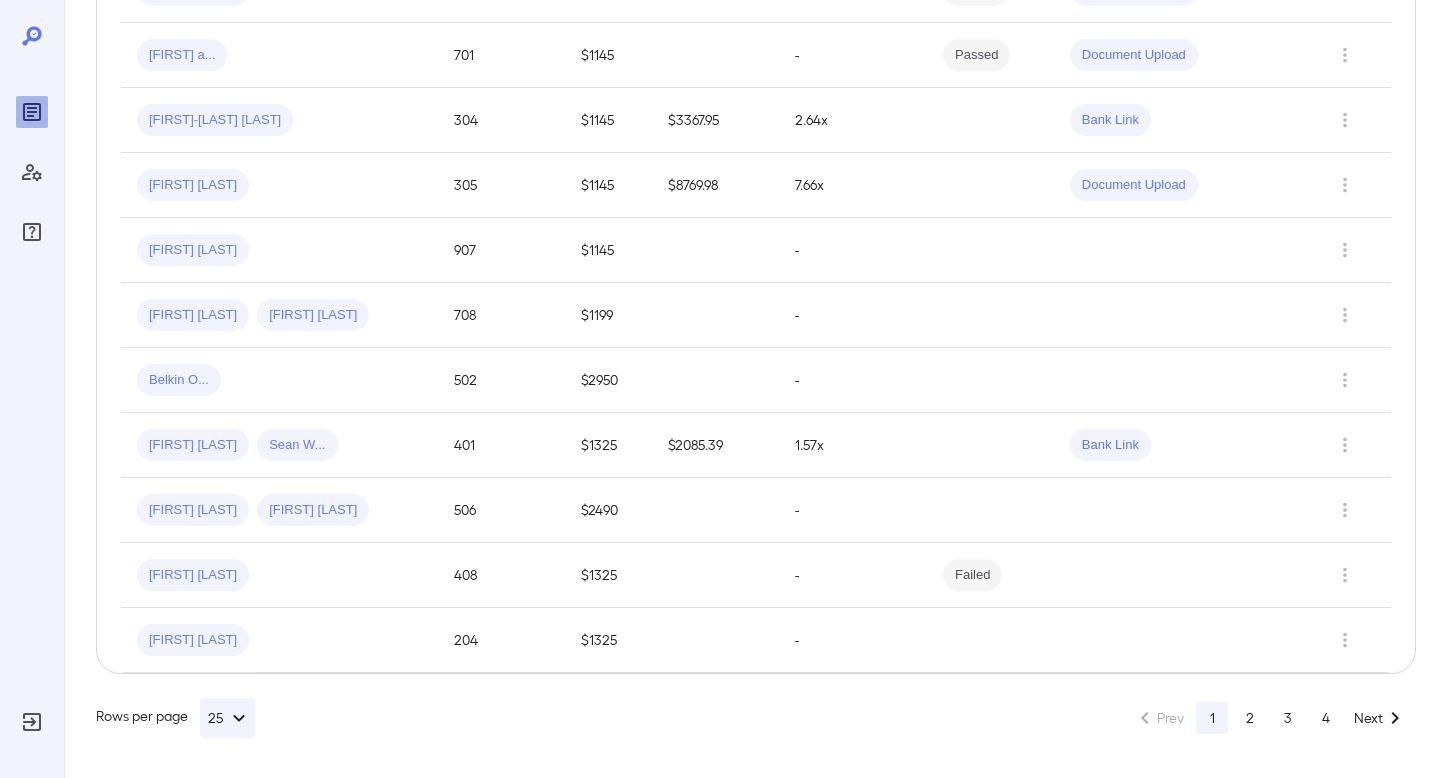 scroll, scrollTop: 0, scrollLeft: 0, axis: both 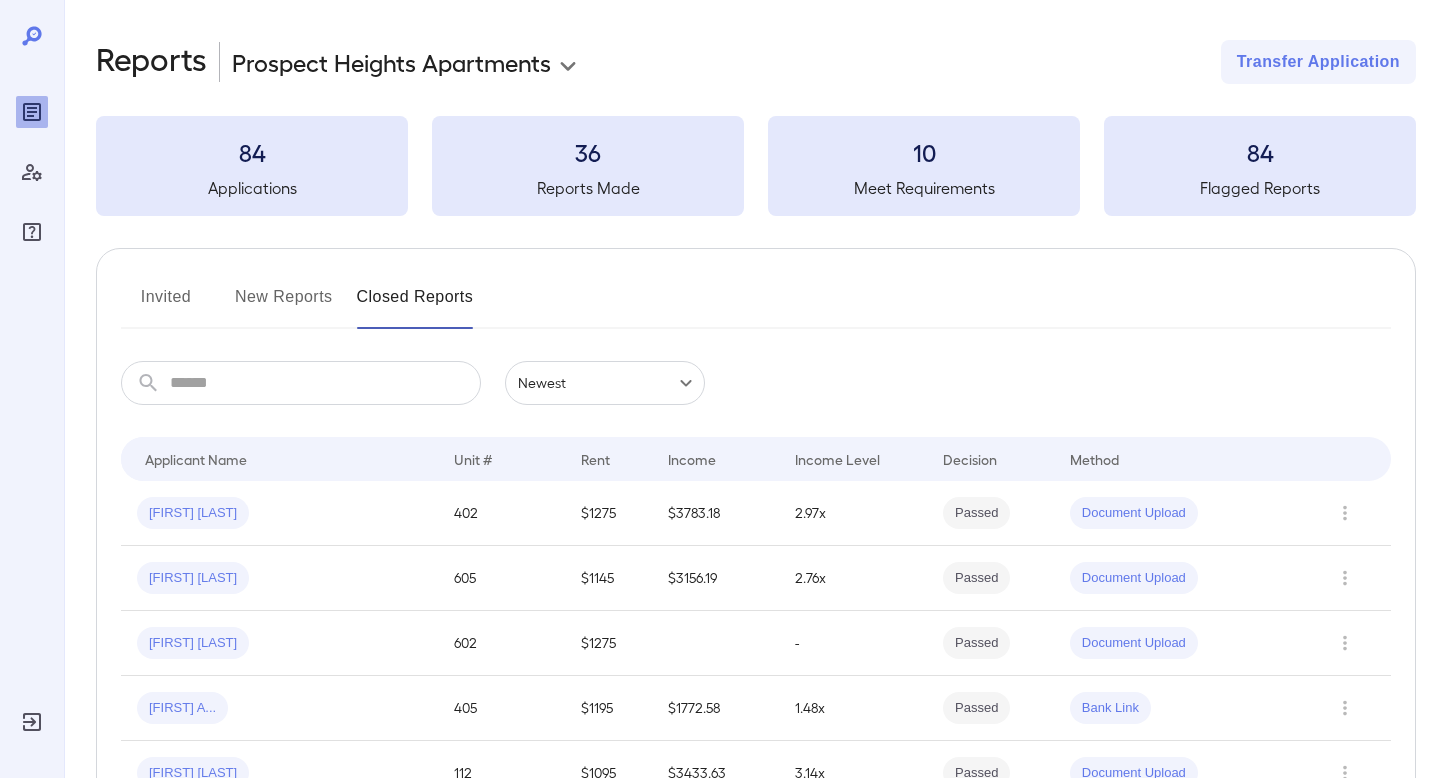 click on "Invited" at bounding box center (166, 305) 